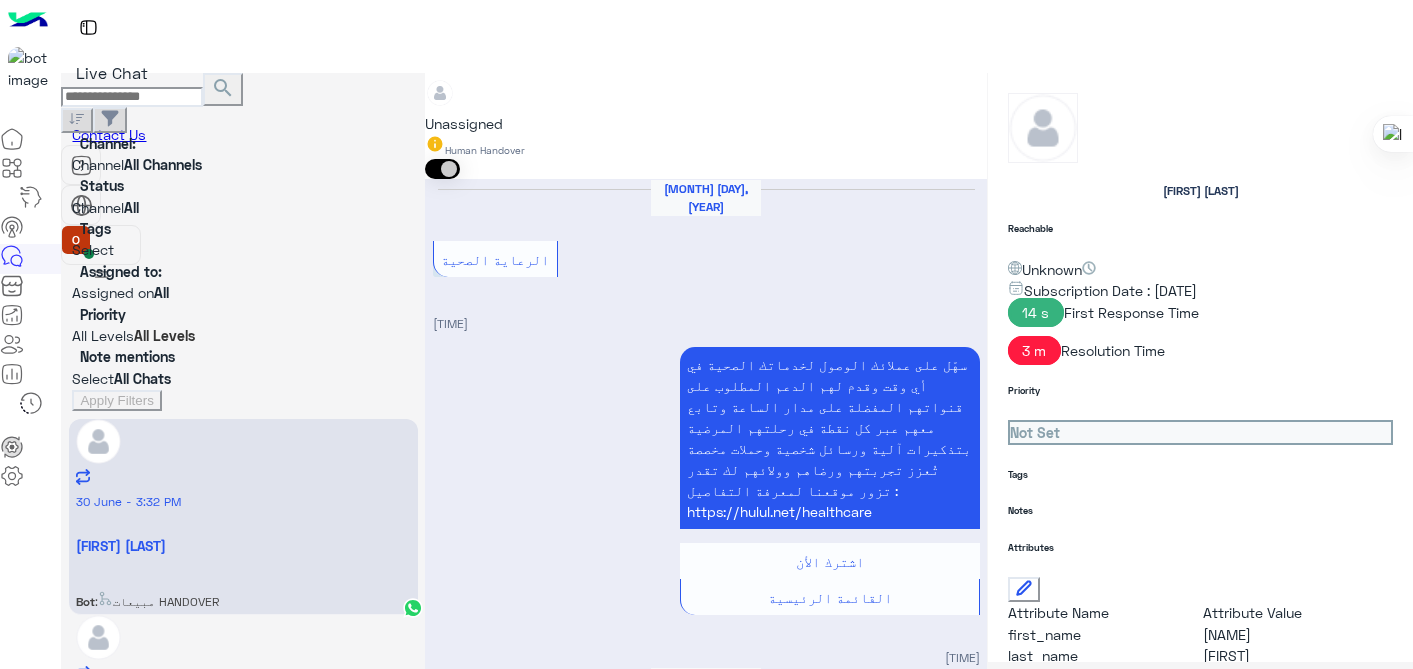 scroll, scrollTop: 0, scrollLeft: 0, axis: both 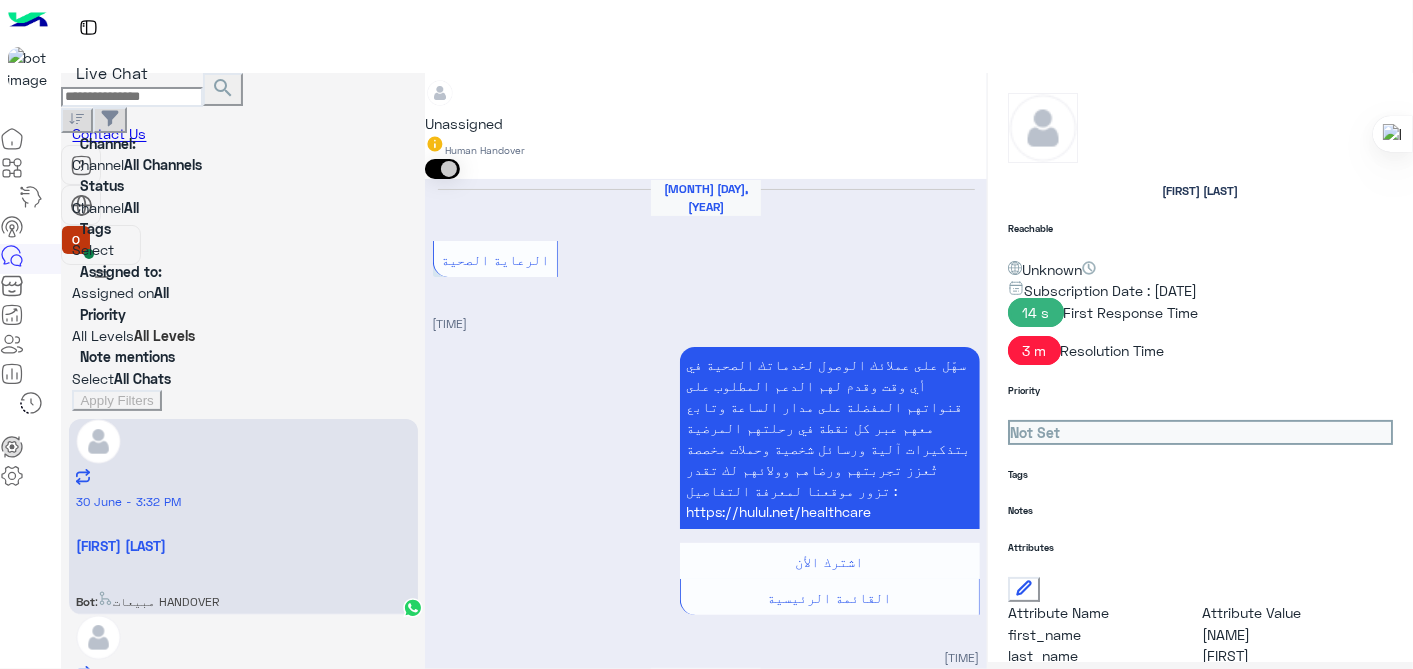 click on "[TIME]" at bounding box center [706, 658] 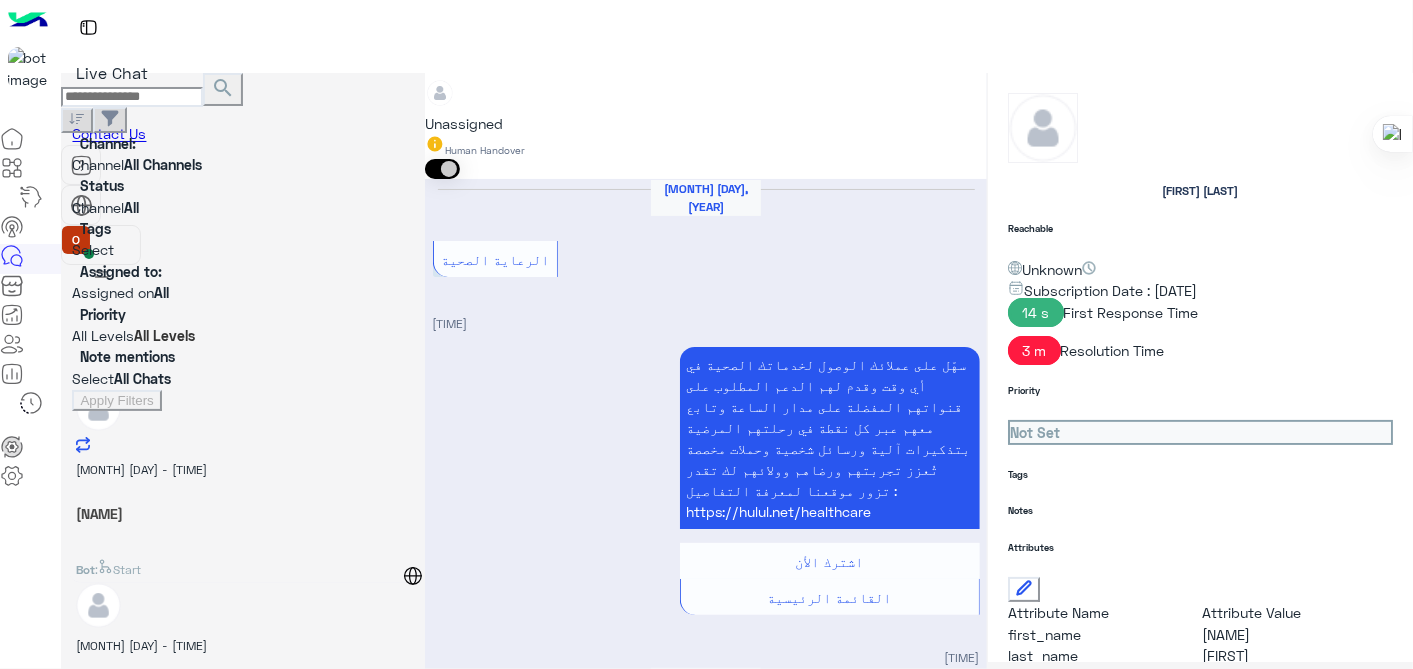 scroll, scrollTop: 0, scrollLeft: 0, axis: both 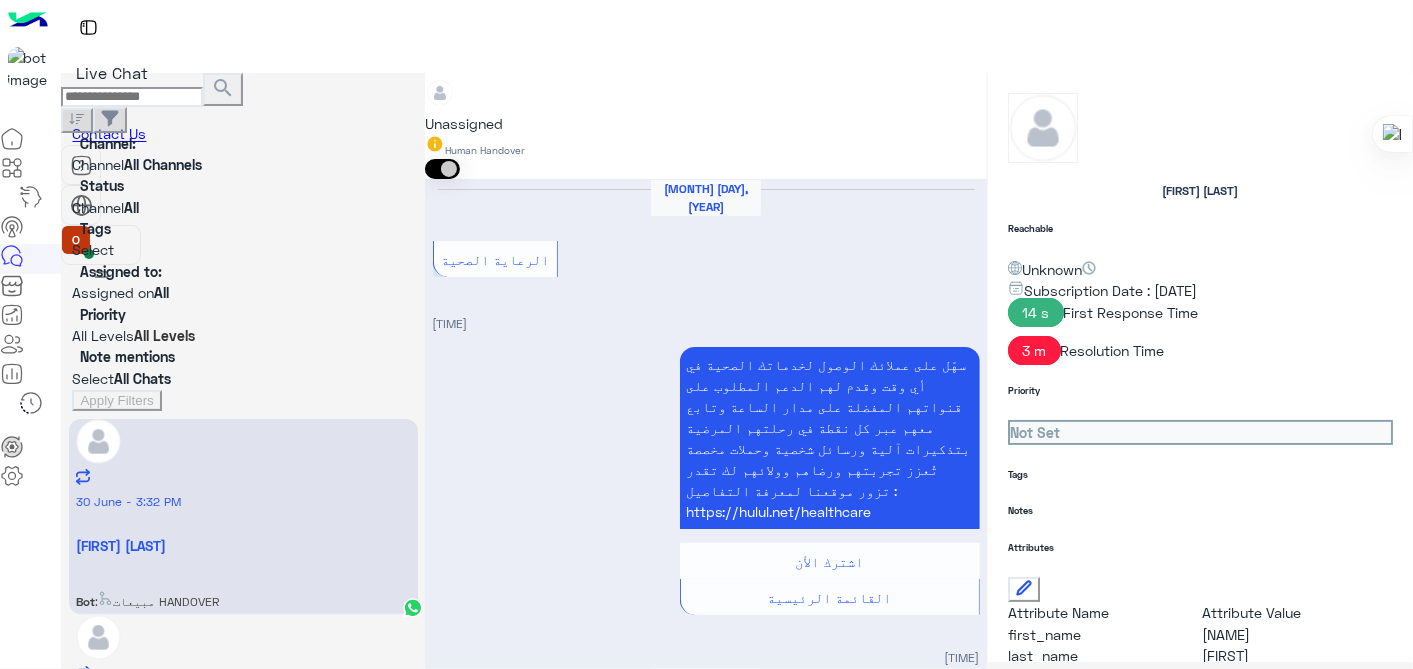 click on "Live Chat" at bounding box center [737, 58] 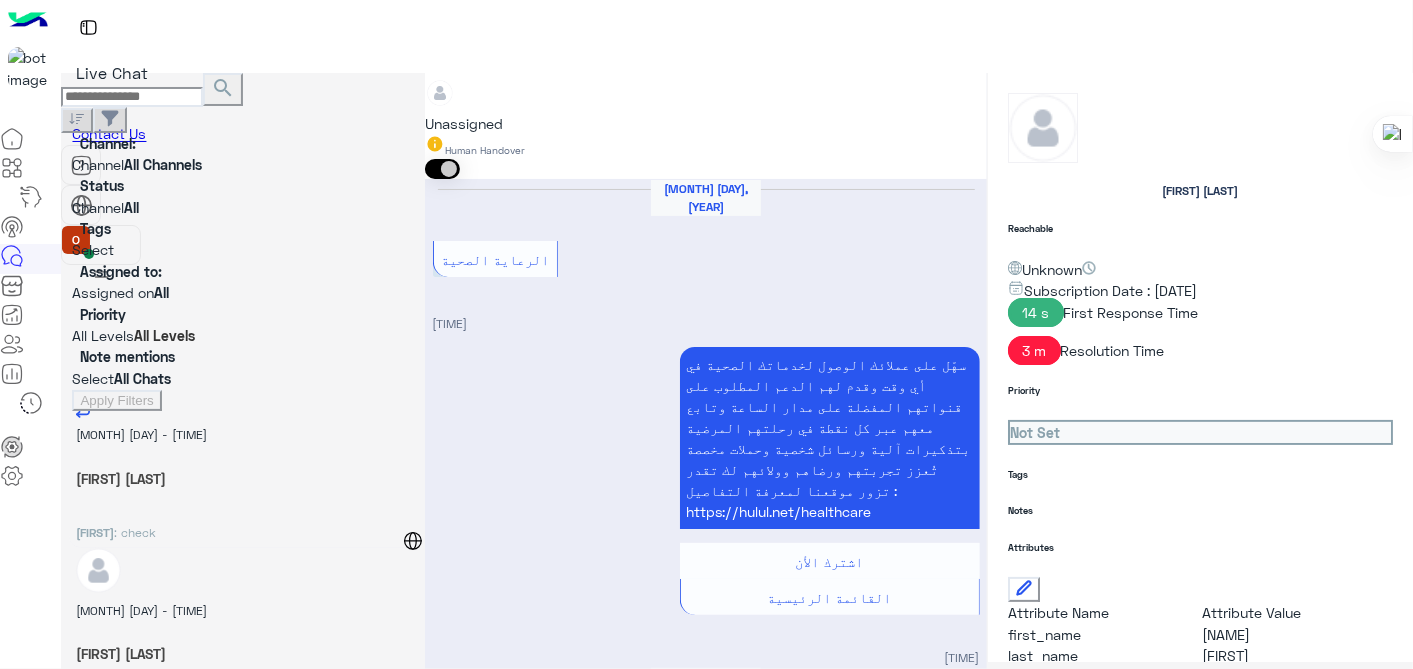scroll, scrollTop: 284, scrollLeft: 0, axis: vertical 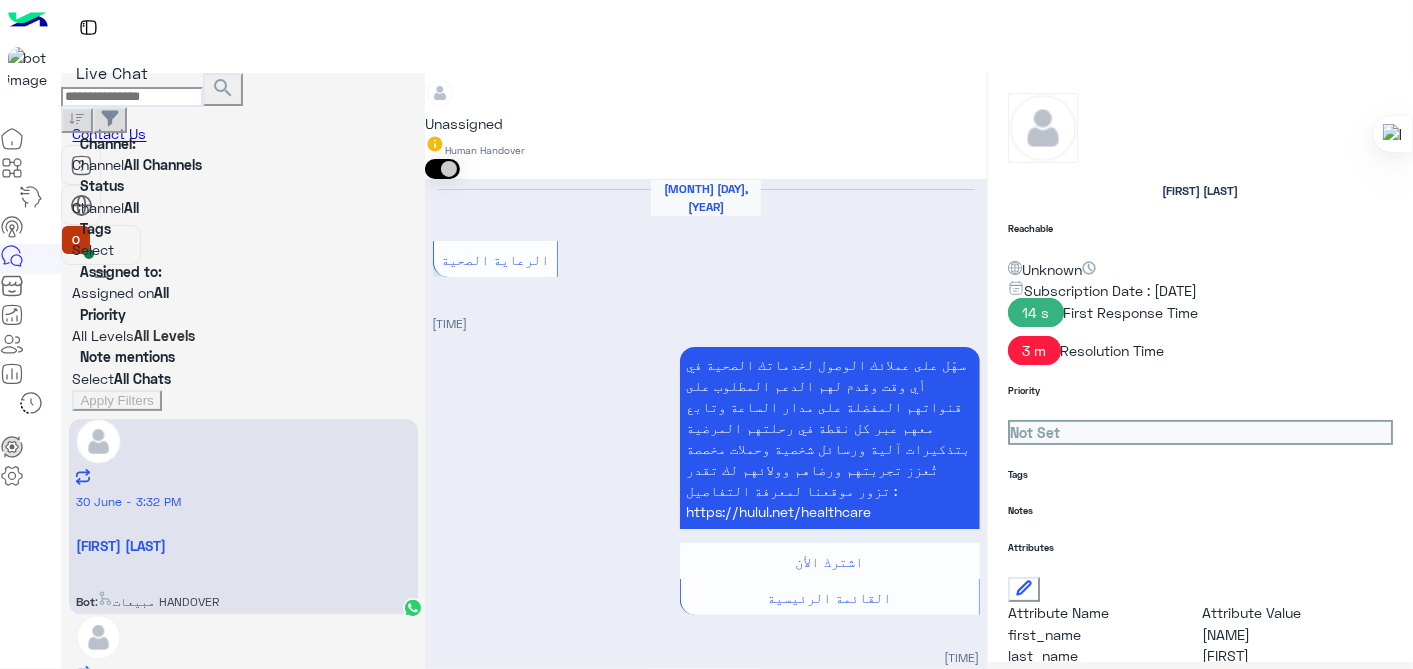 click at bounding box center (132, 97) 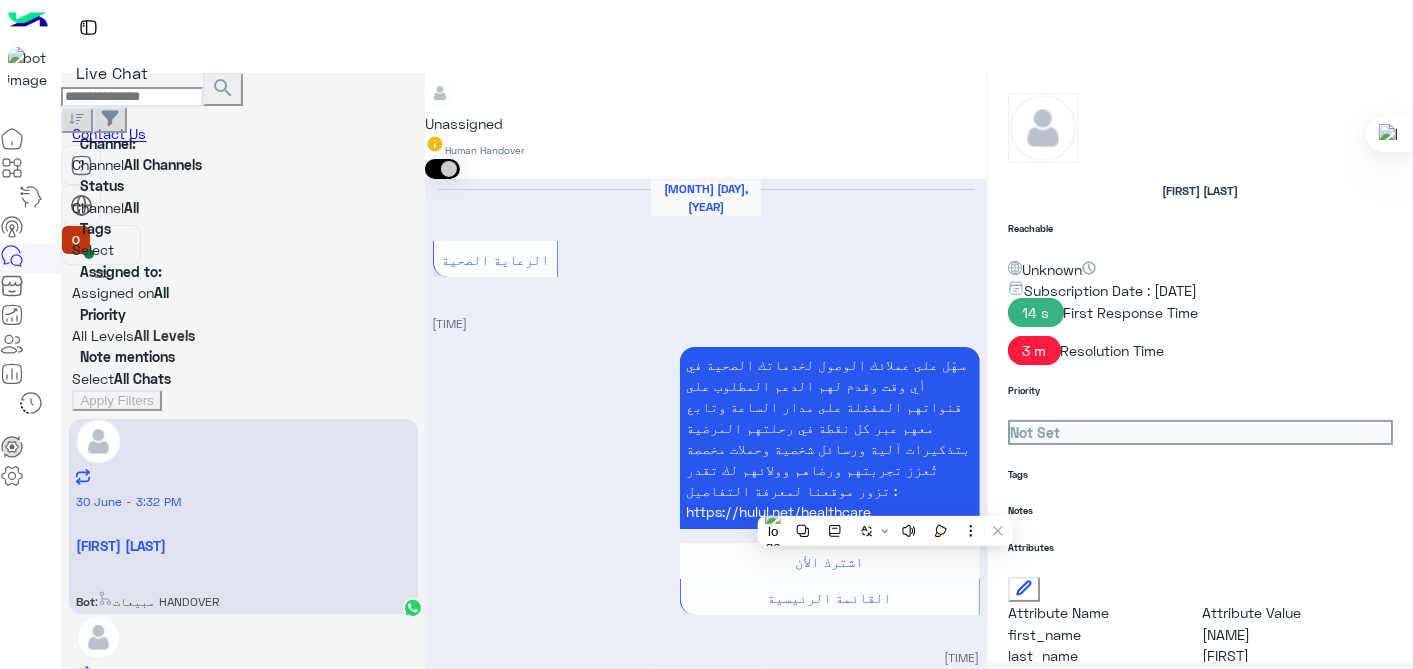 click on ": check" at bounding box center (157, 601) 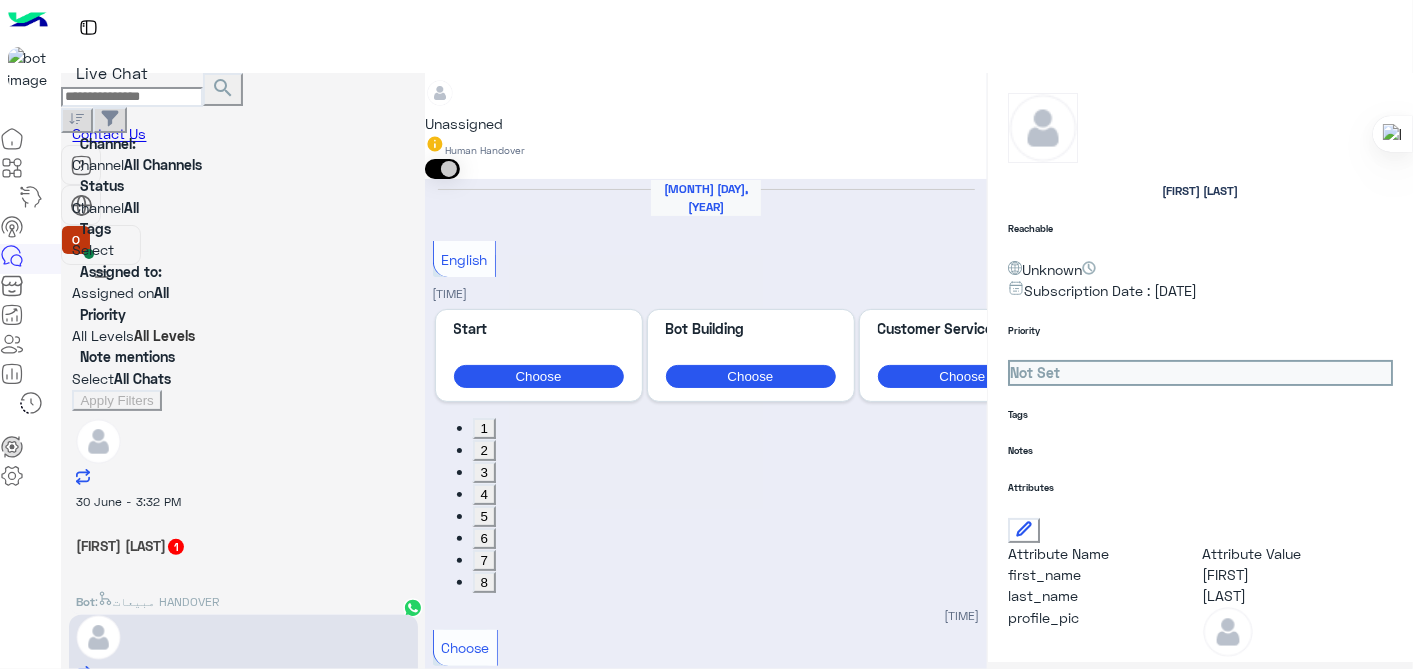 scroll, scrollTop: 660, scrollLeft: 0, axis: vertical 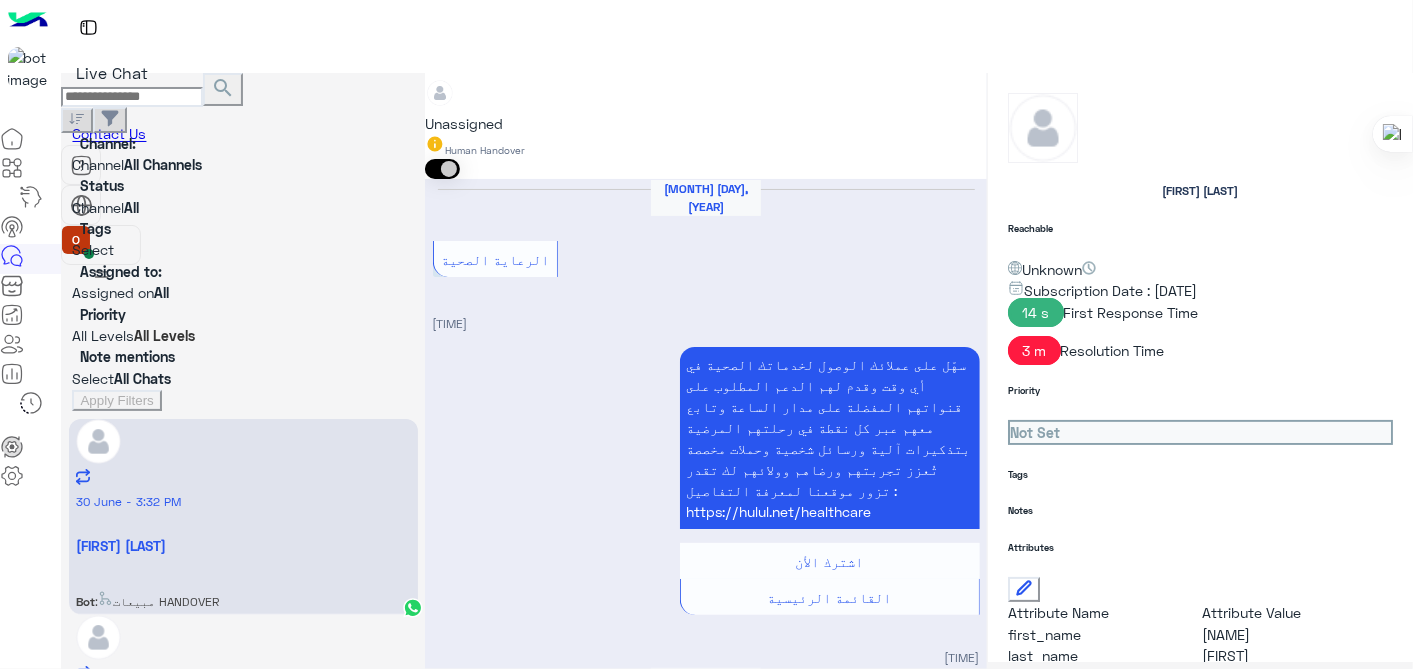 click on ":   Welcome Message" at bounding box center [157, 601] 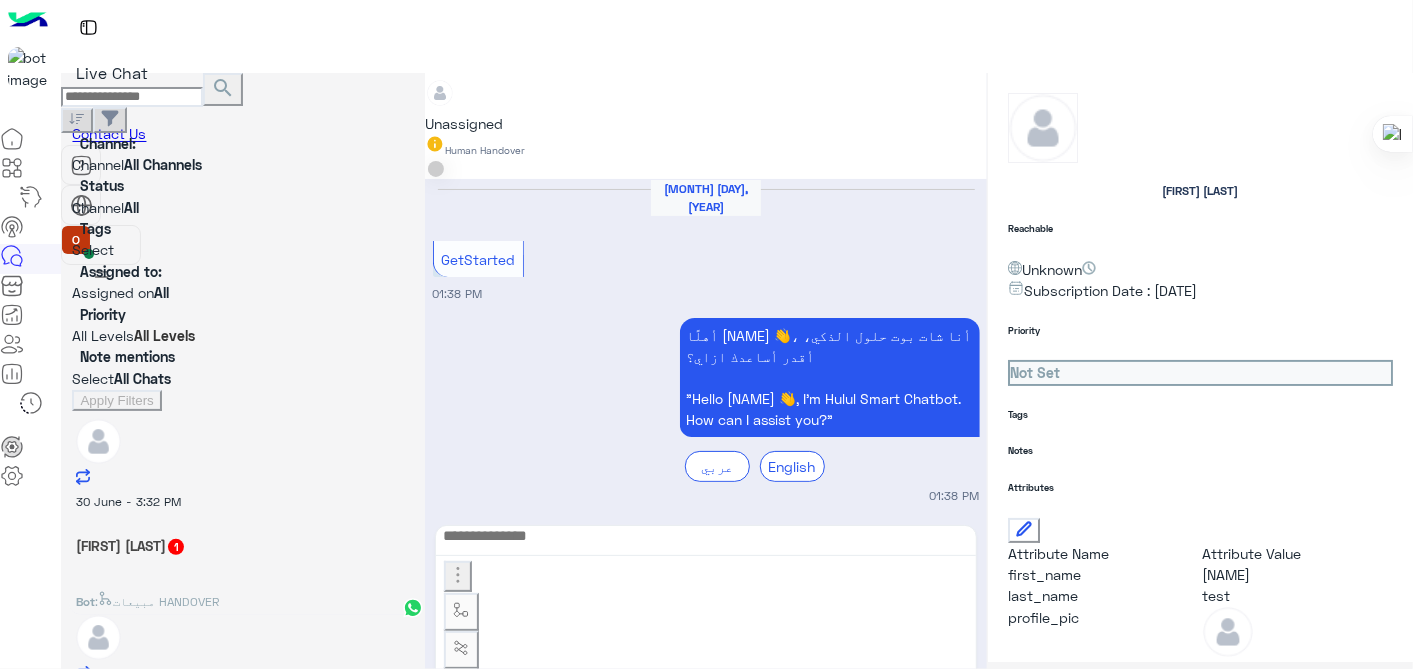 click on "د.[NAME] [TITLE] - Dr [NAME] [TITLE]" at bounding box center (243, 545) 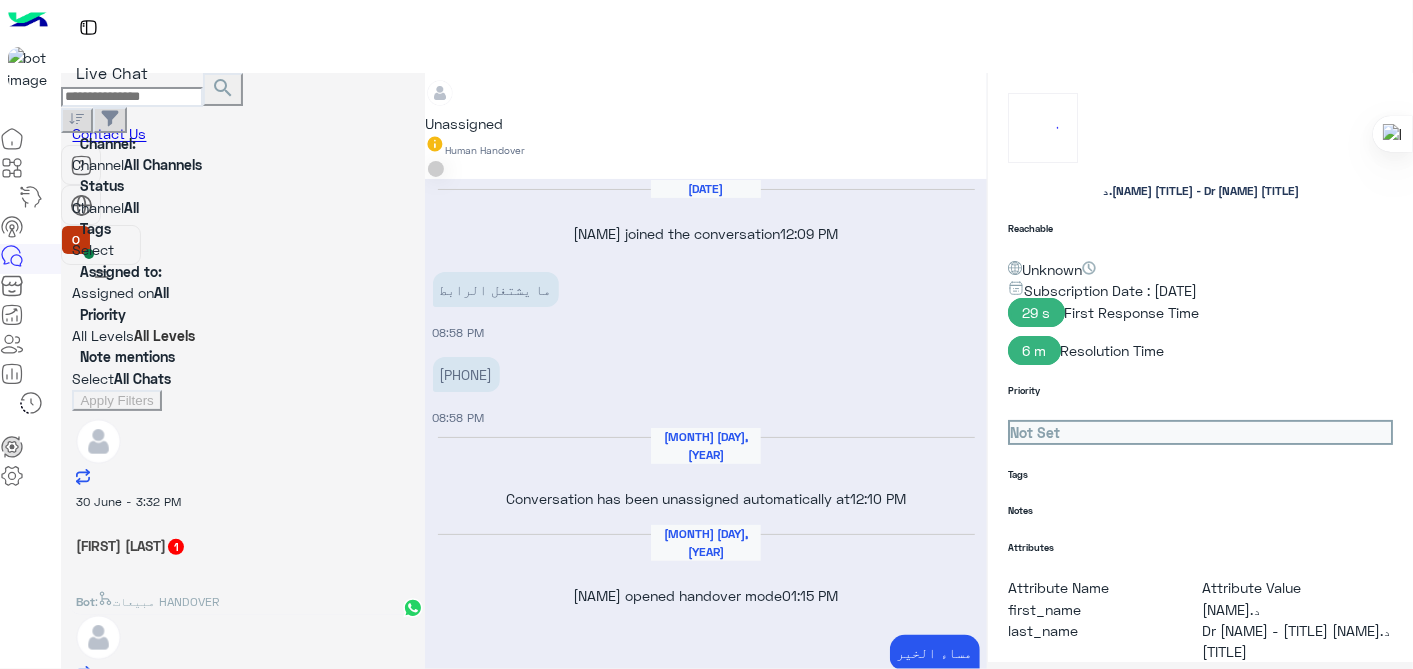 scroll, scrollTop: 208, scrollLeft: 0, axis: vertical 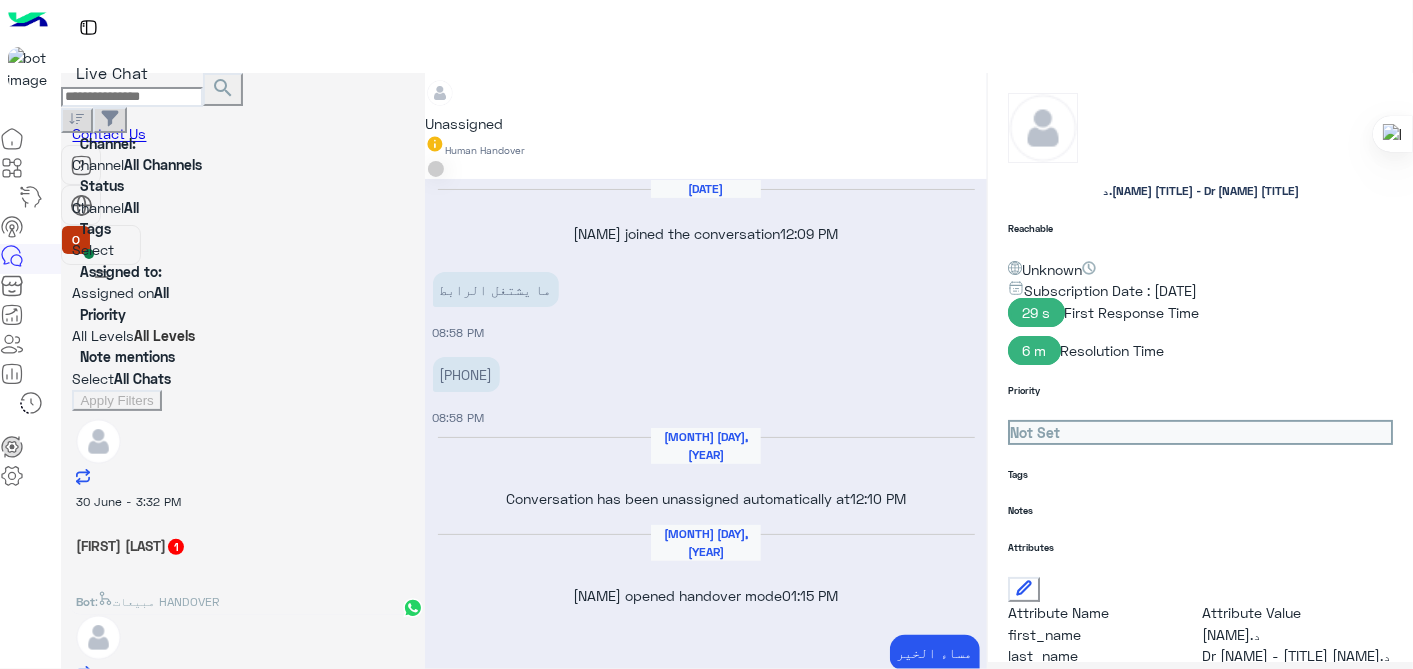 click on "1" at bounding box center (176, 545) 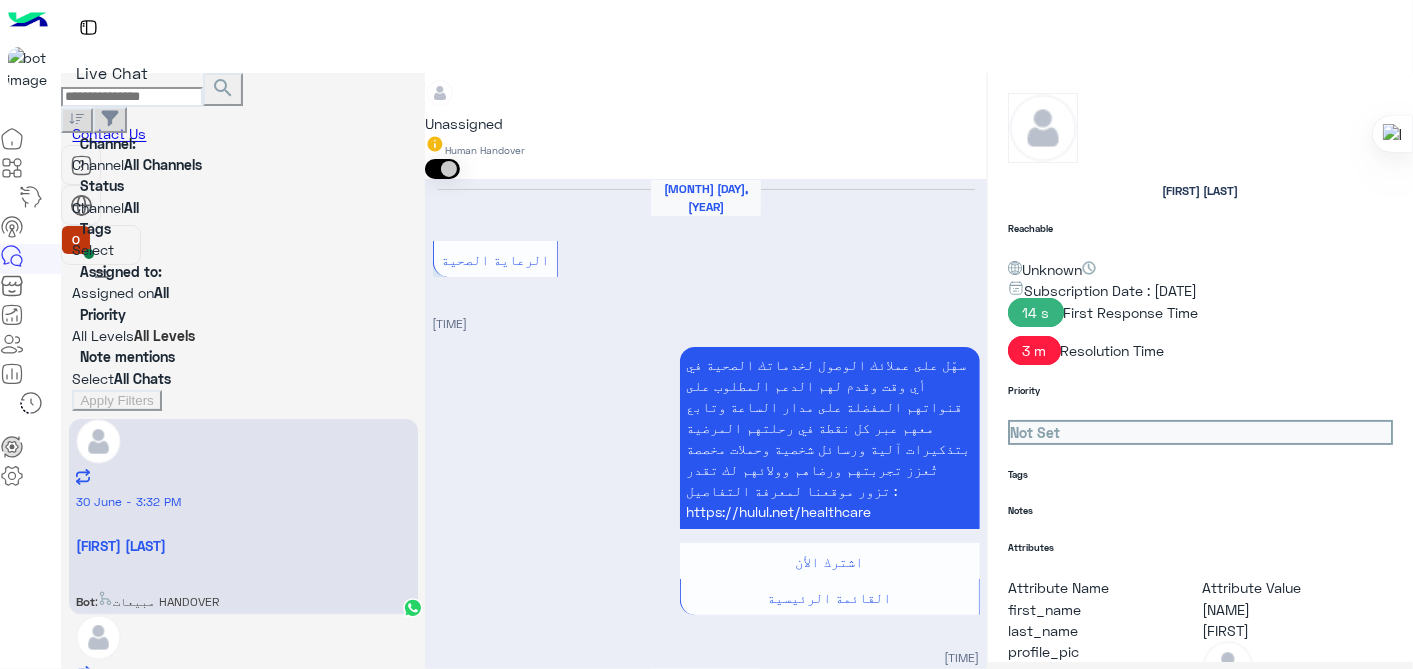 scroll, scrollTop: 702, scrollLeft: 0, axis: vertical 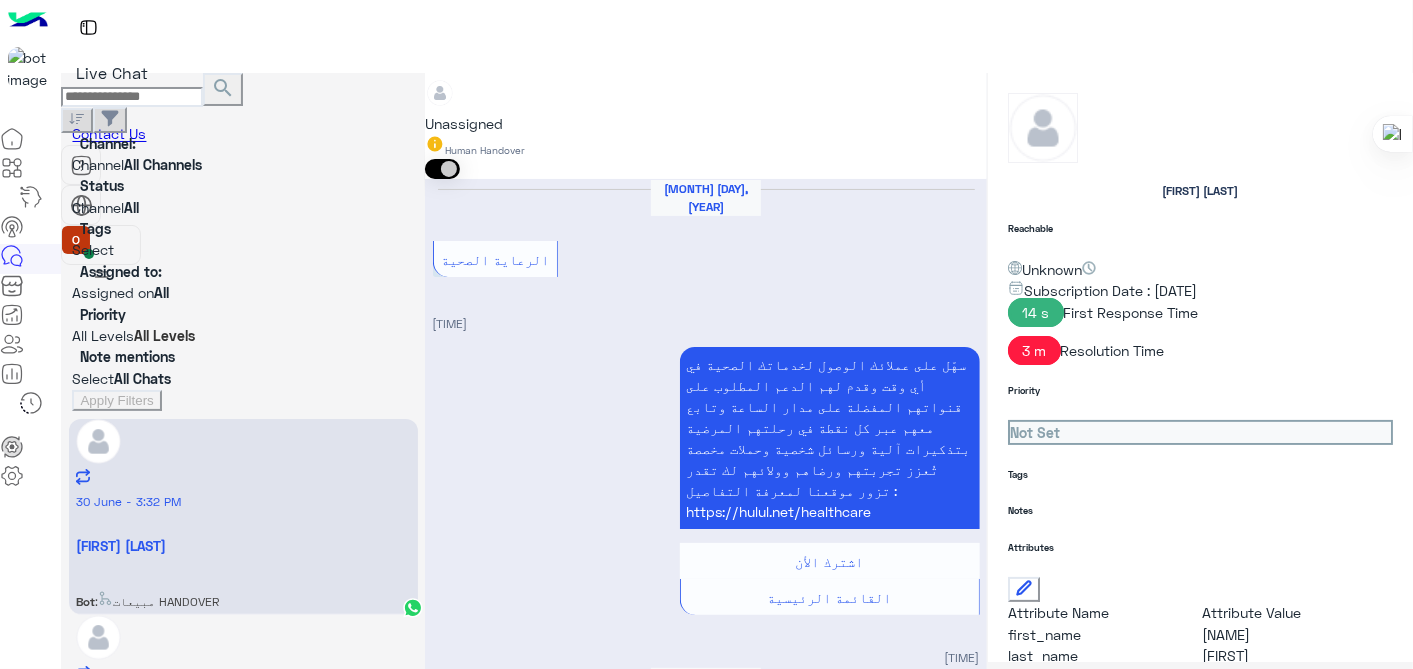 click at bounding box center (12, 476) 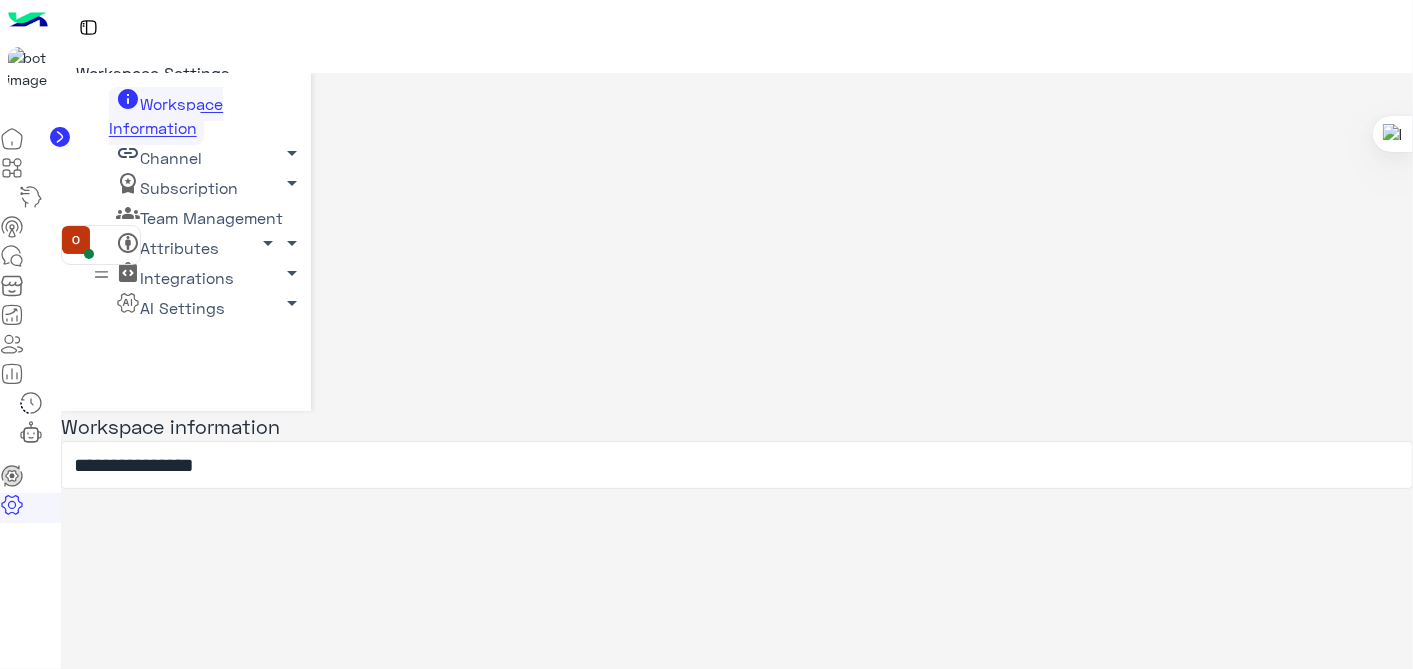 click on "Subscription   arrow_drop_down" at bounding box center (166, 116) 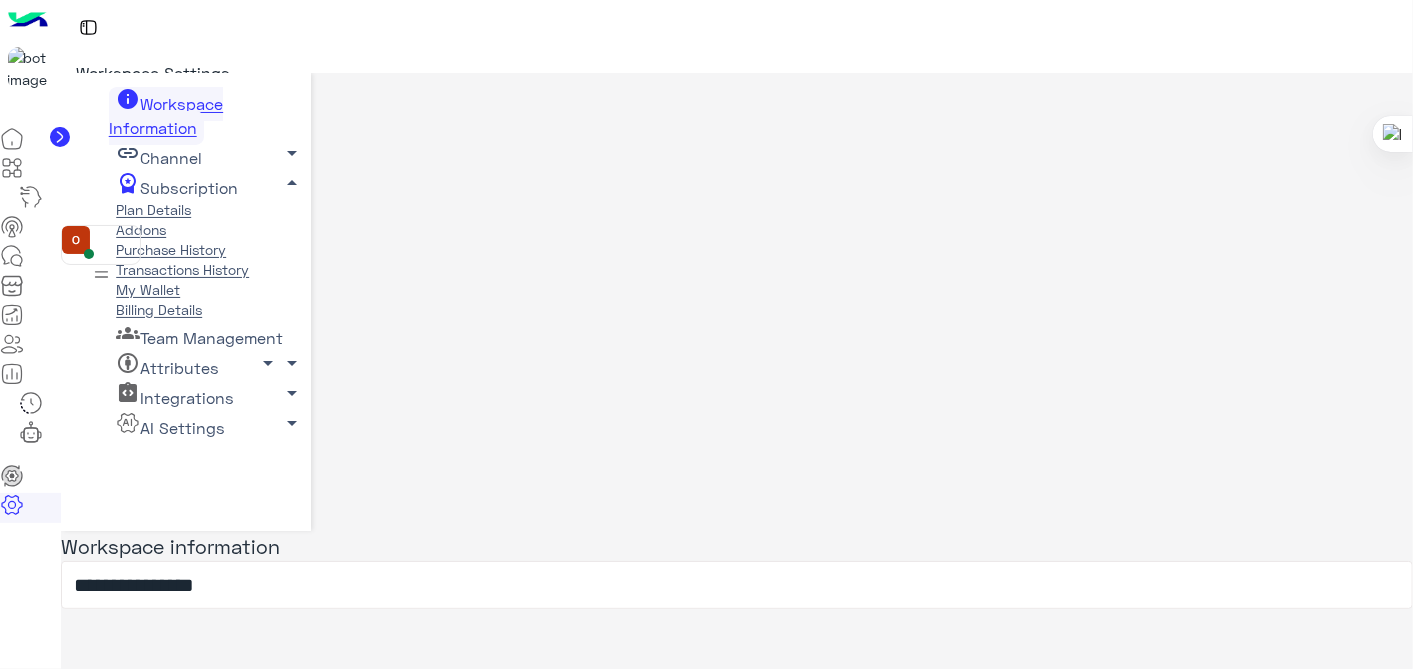 click on "arrow_drop_up" at bounding box center (292, 183) 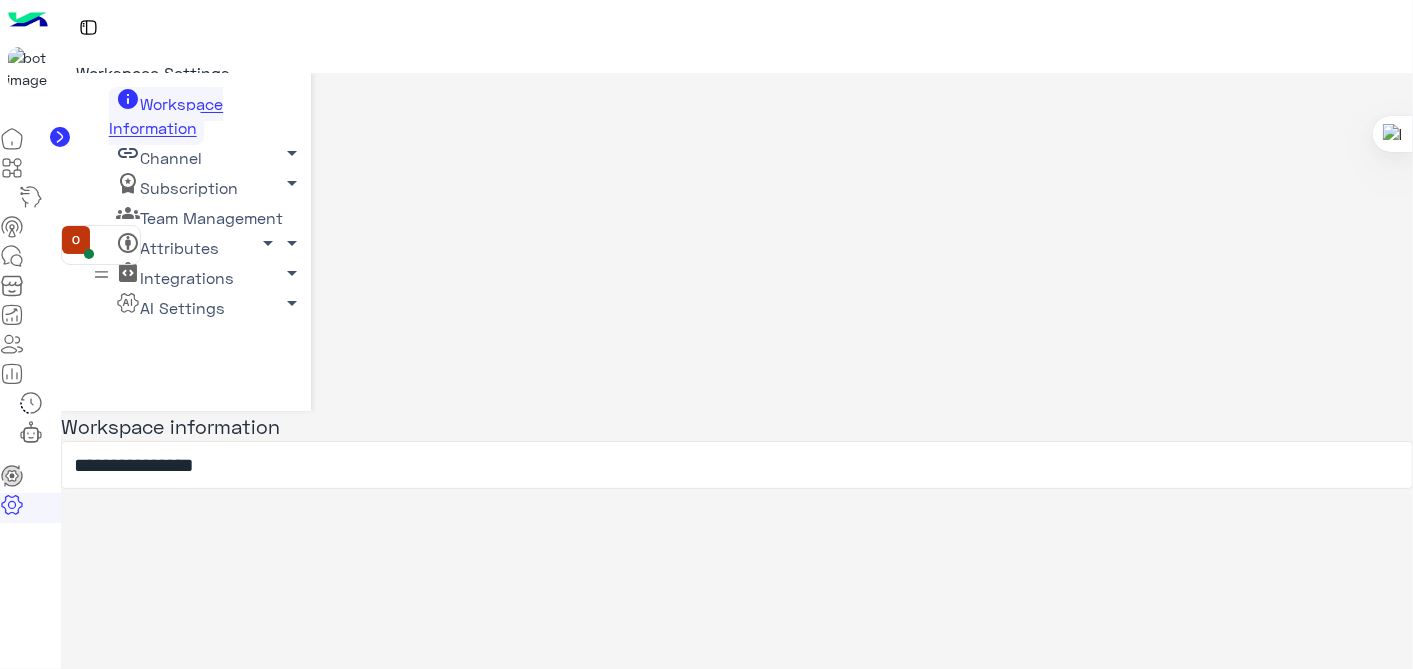 click on "arrow_drop_down" at bounding box center (292, 153) 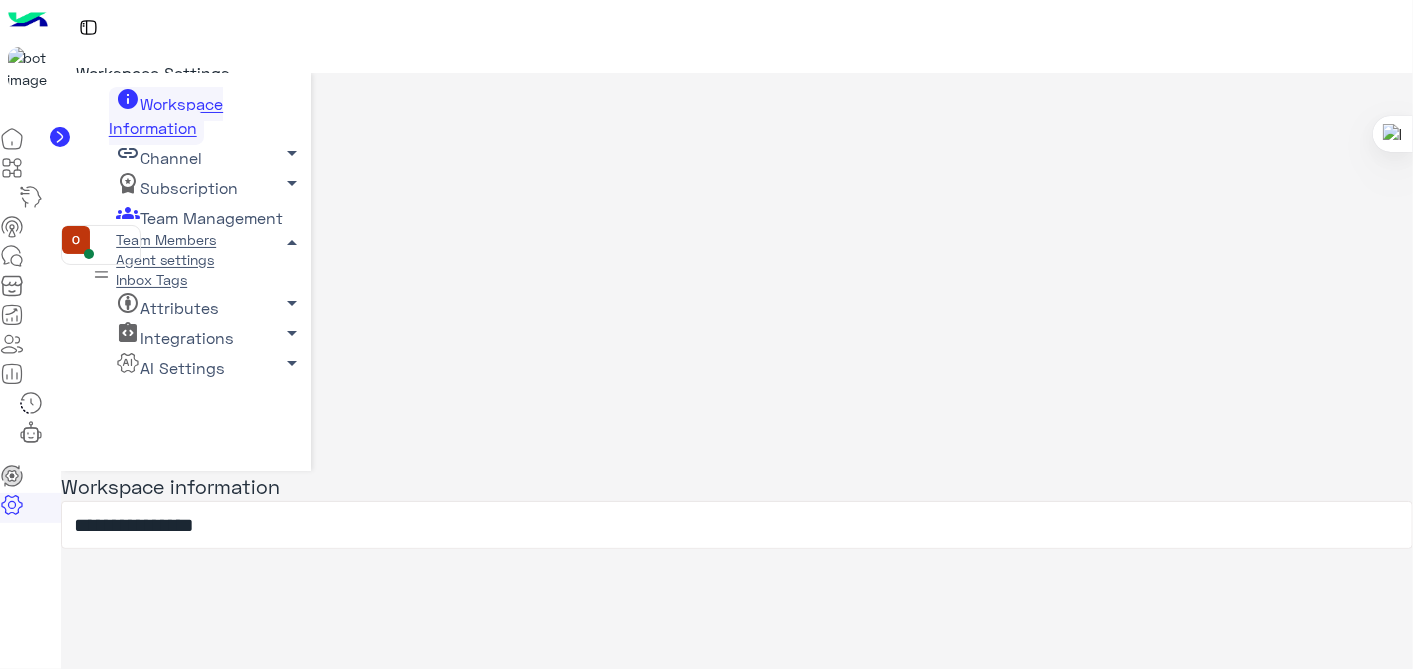click on "Agent settings" at bounding box center [165, 260] 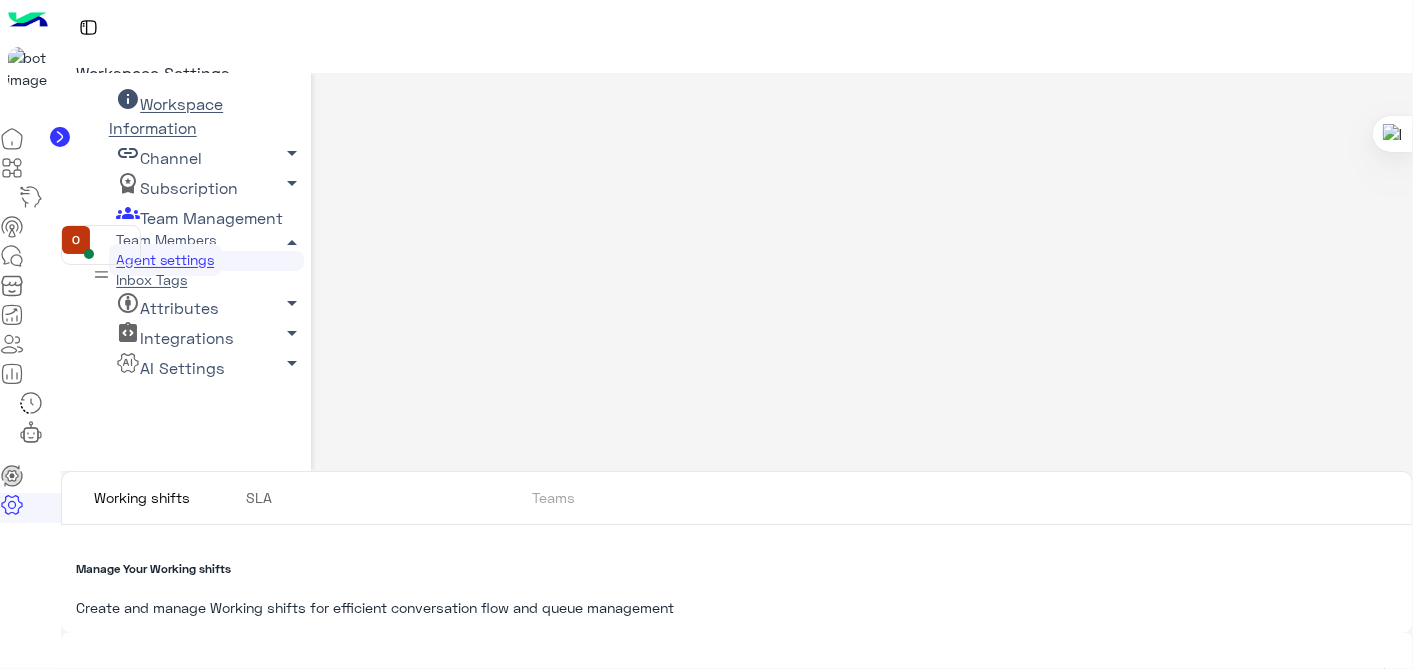 click on "SLA" at bounding box center [348, 498] 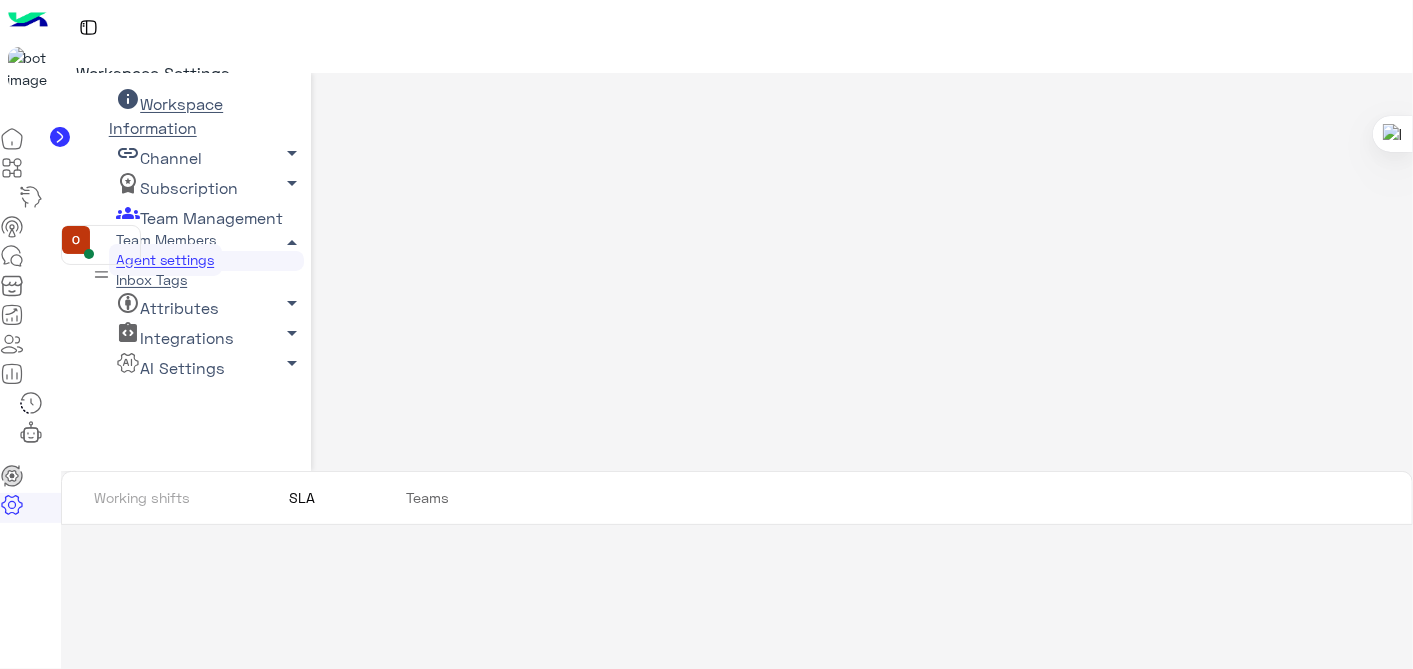 click on "Teams" at bounding box center [526, 498] 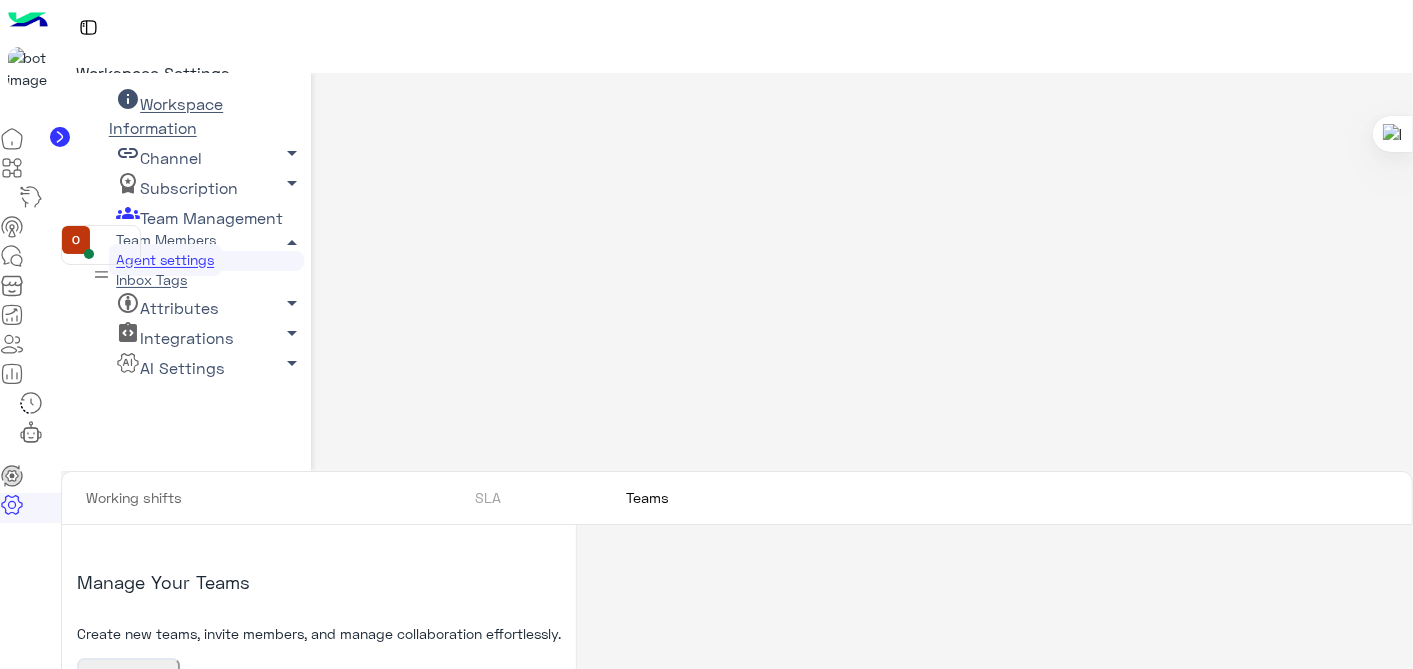 click on "Working shifts" at bounding box center (235, 498) 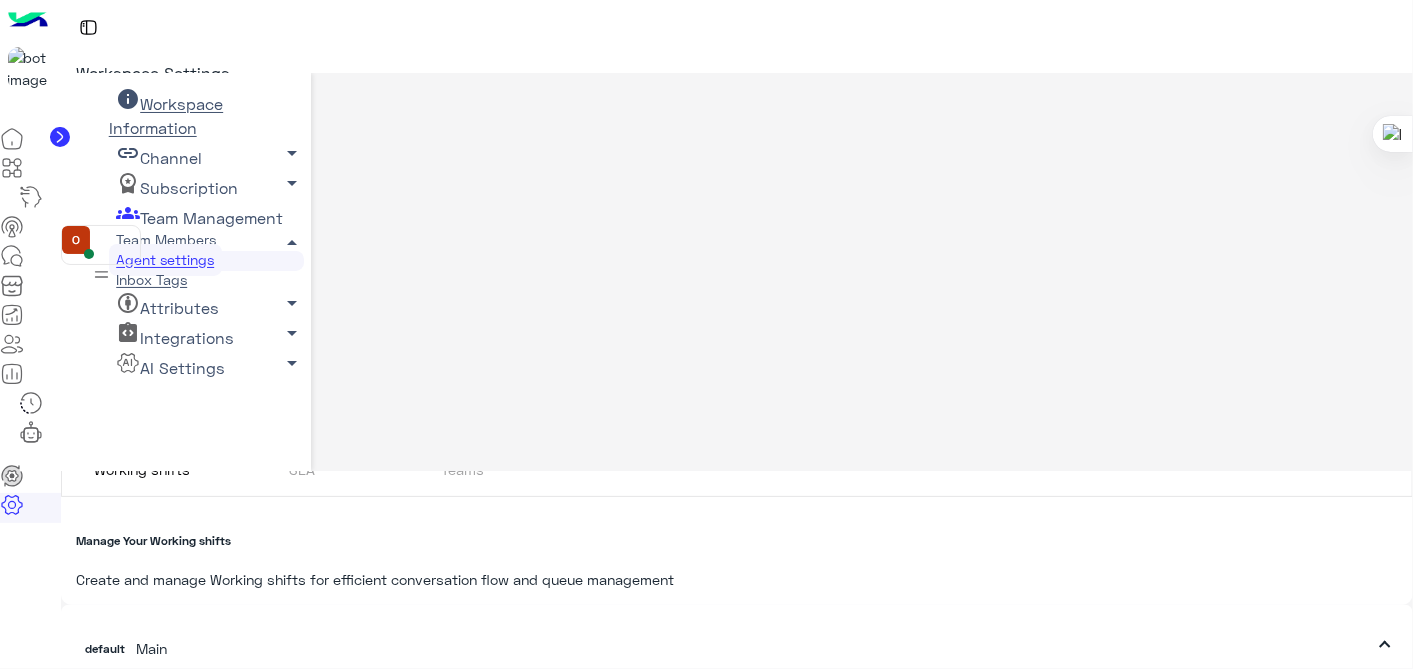 scroll, scrollTop: 85, scrollLeft: 0, axis: vertical 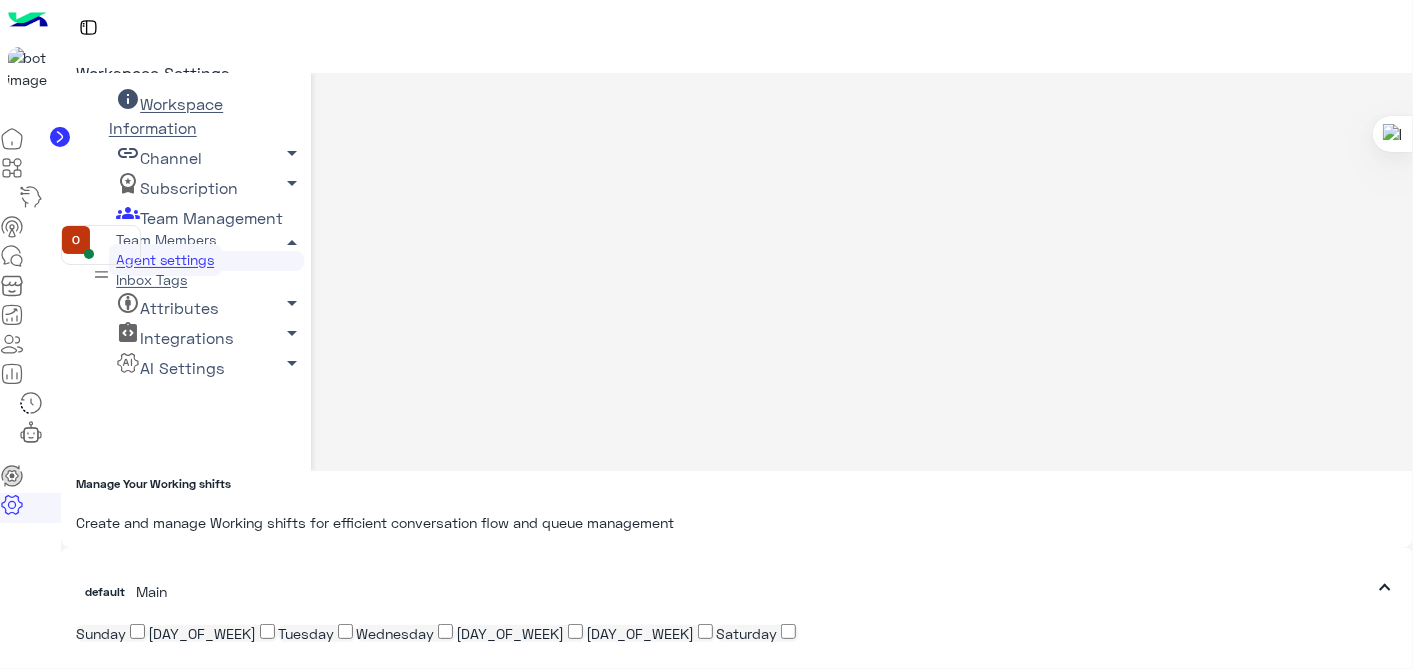 click on "arrow_drop_up" at bounding box center [292, 243] 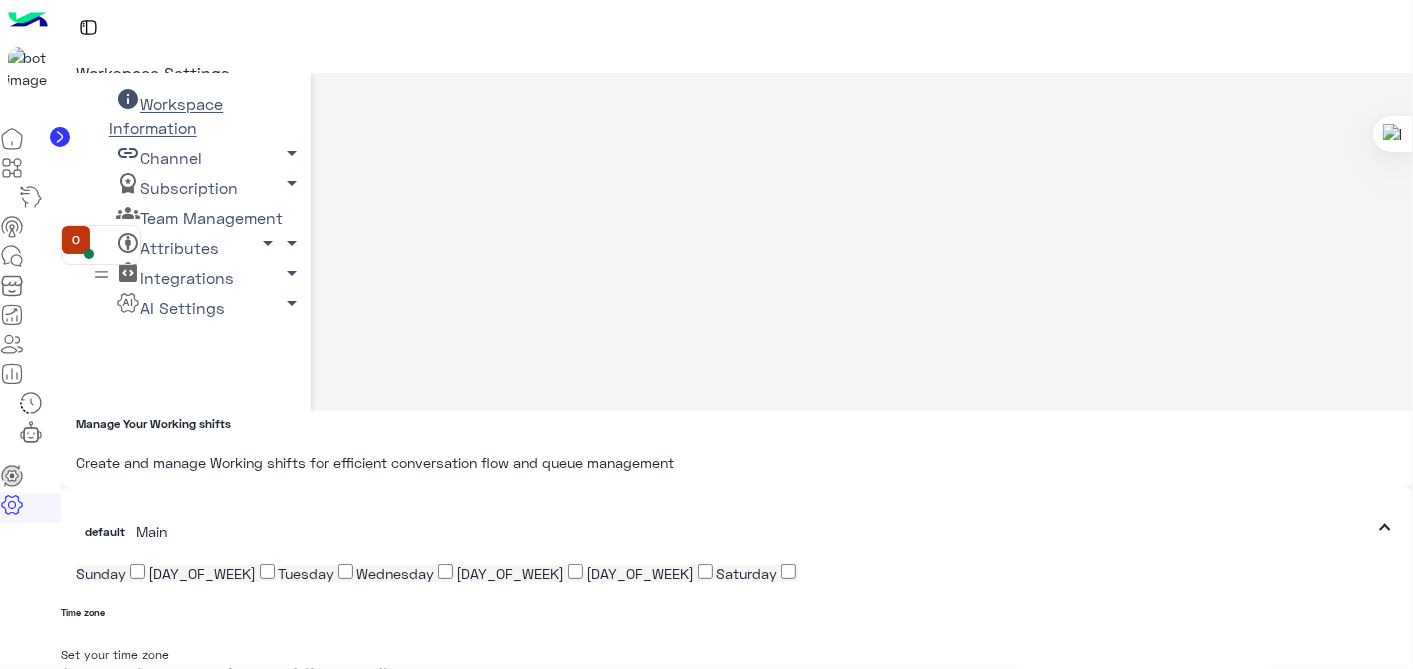 click on "arrow_drop_down" at bounding box center [292, 153] 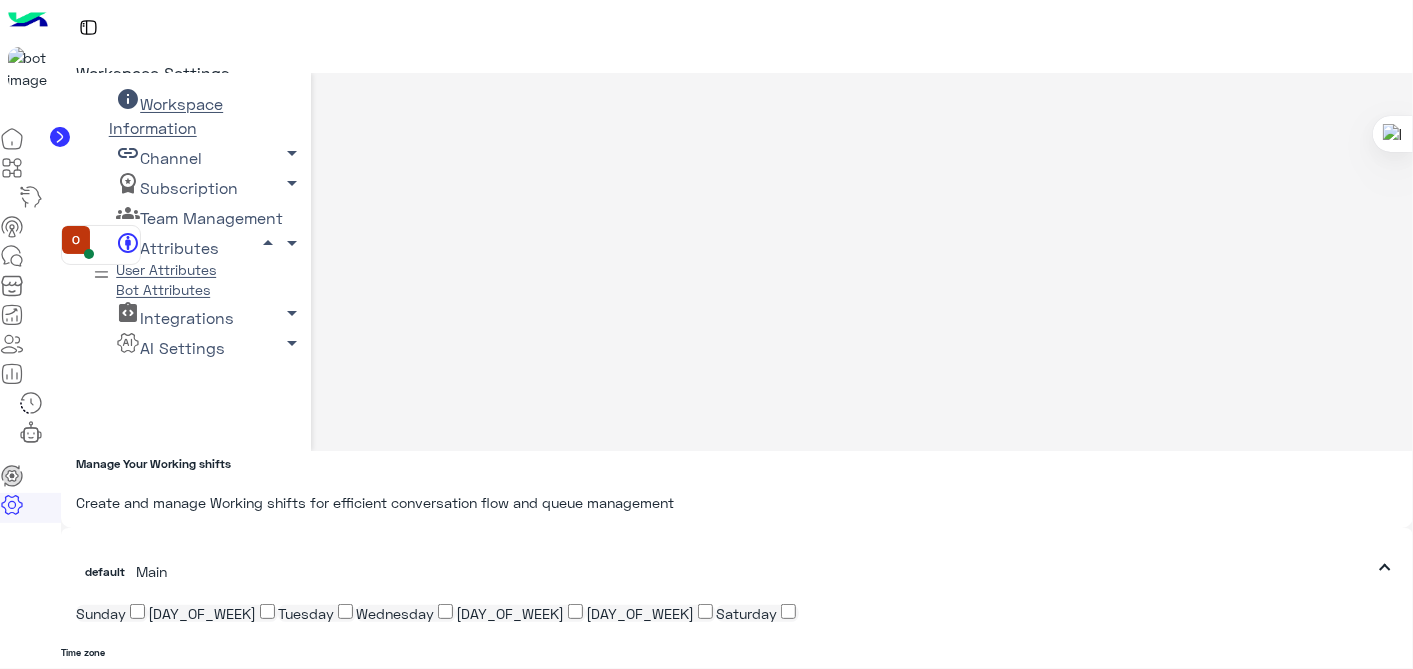 click on "arrow_drop_up" at bounding box center [268, 243] 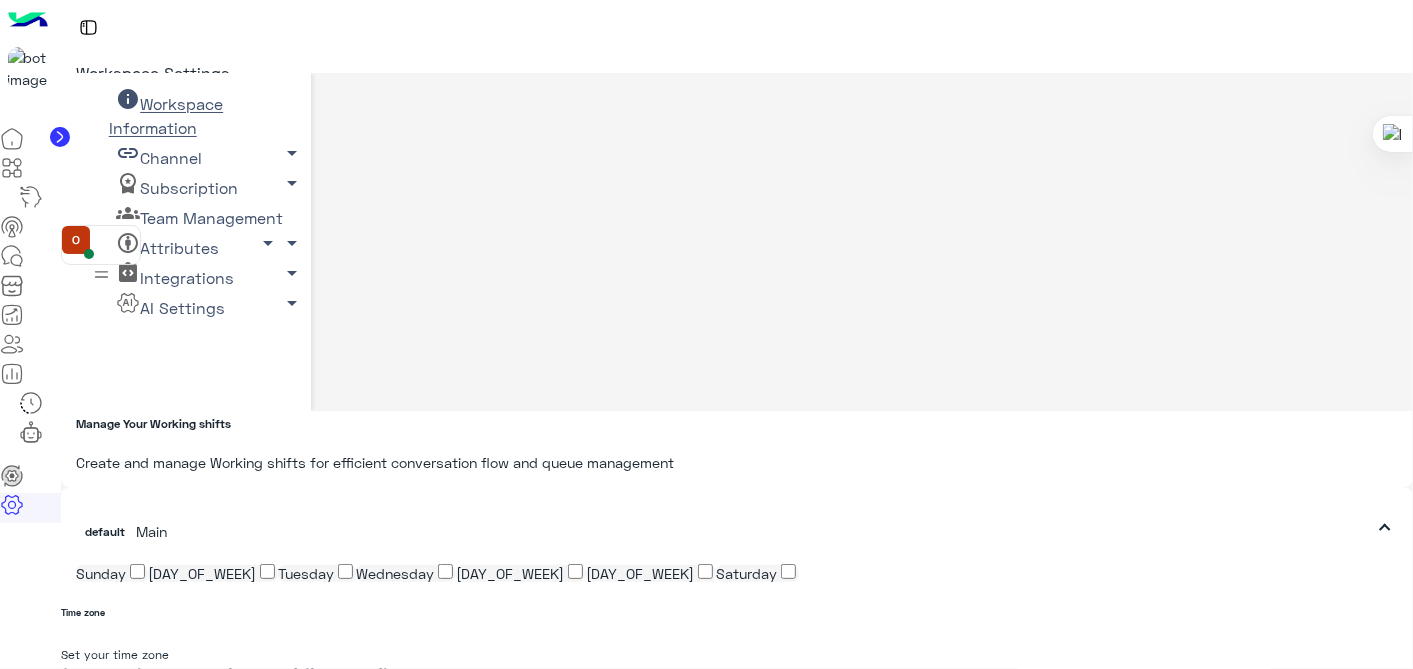 click on "arrow_drop_down" at bounding box center [292, 153] 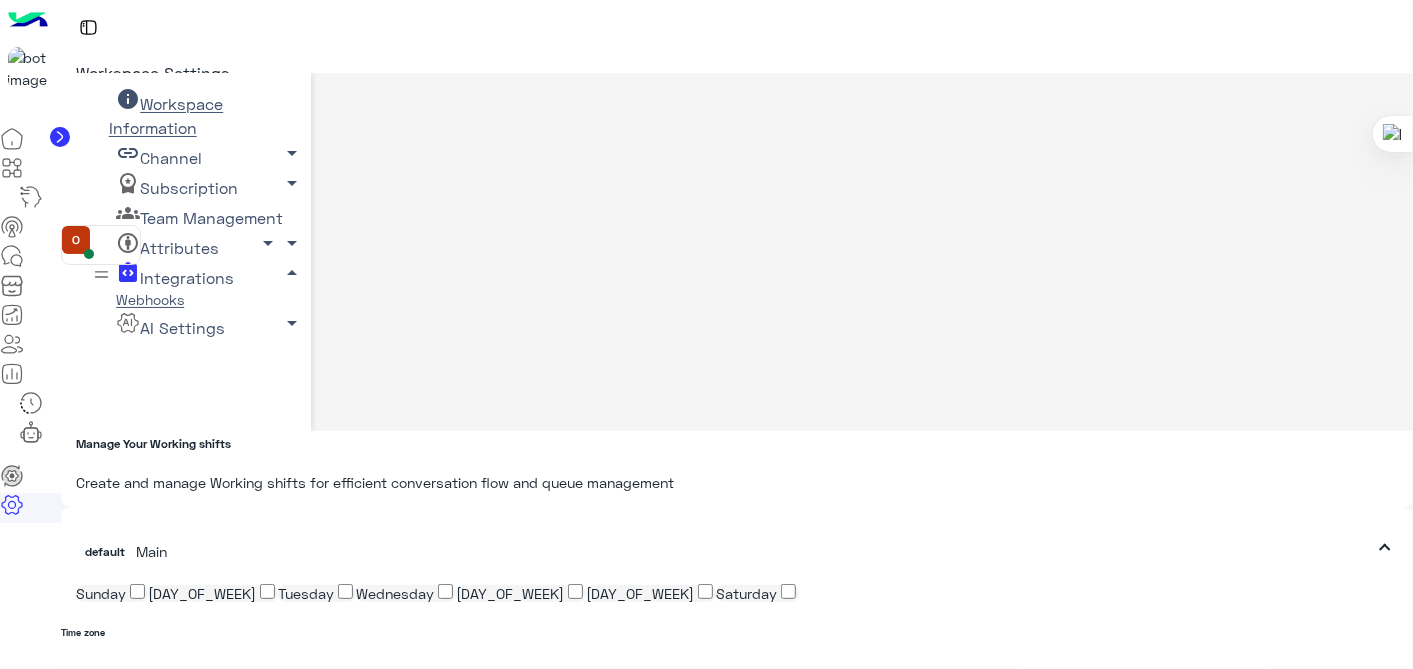 click on "arrow_drop_up" at bounding box center [292, 273] 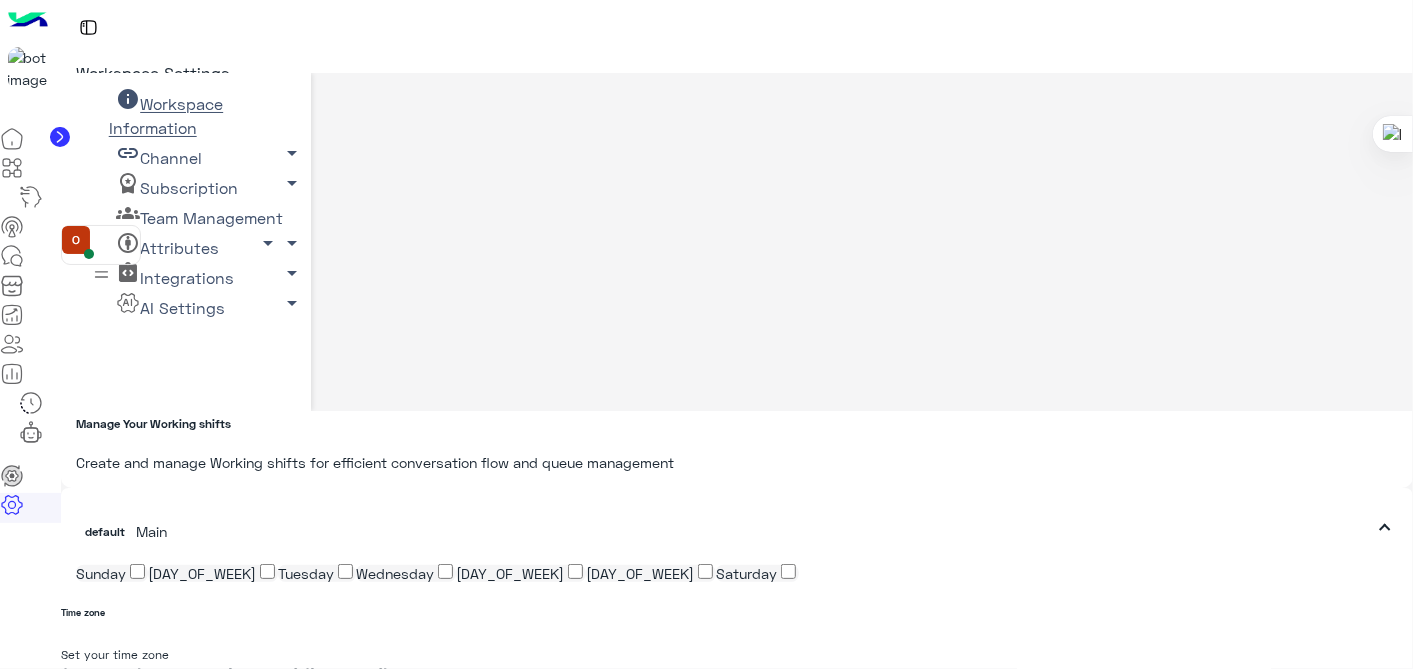 click at bounding box center (12, 256) 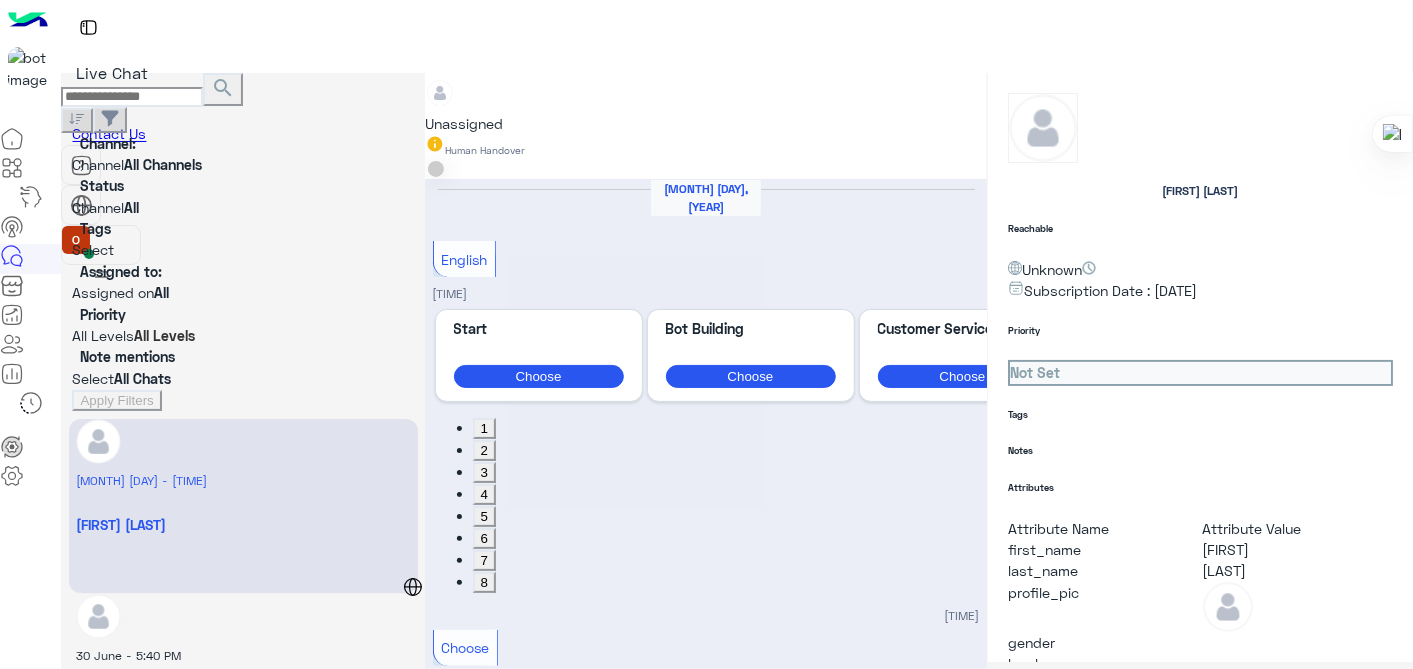 scroll, scrollTop: 660, scrollLeft: 0, axis: vertical 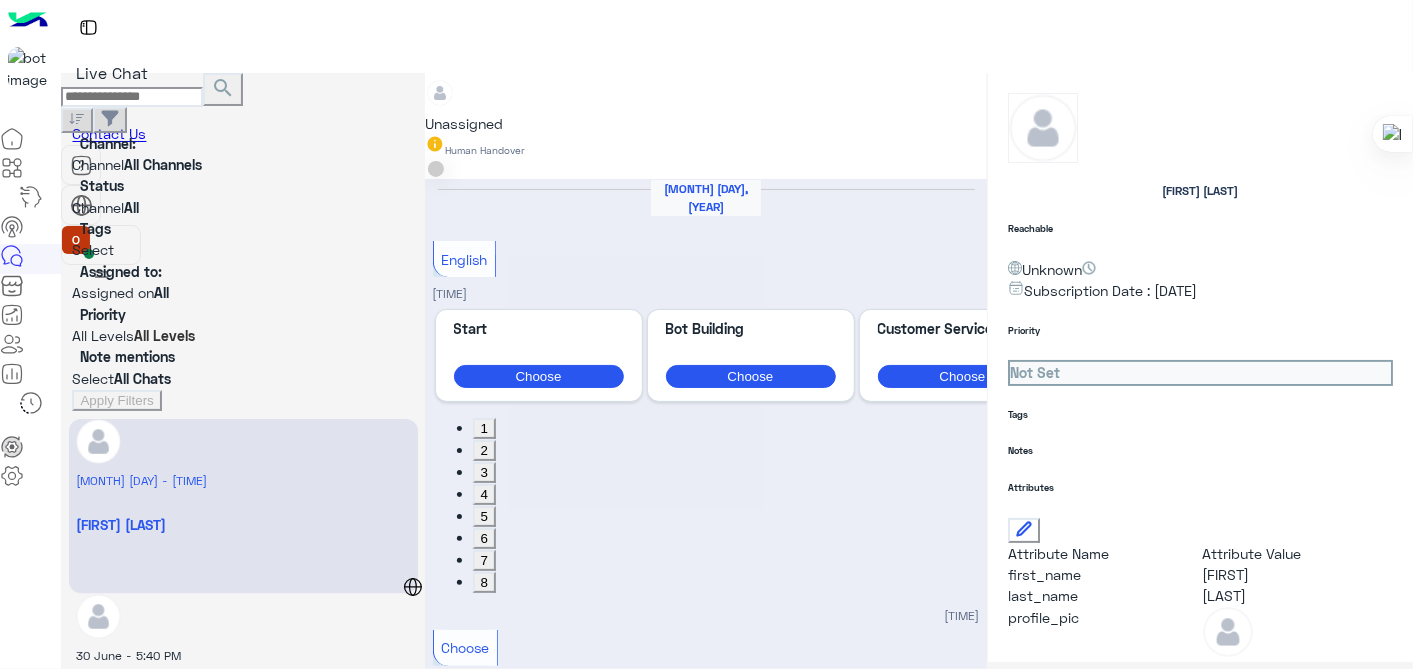 click on "[FIRST] [LAST] Reachable" at bounding box center (1200, 165) 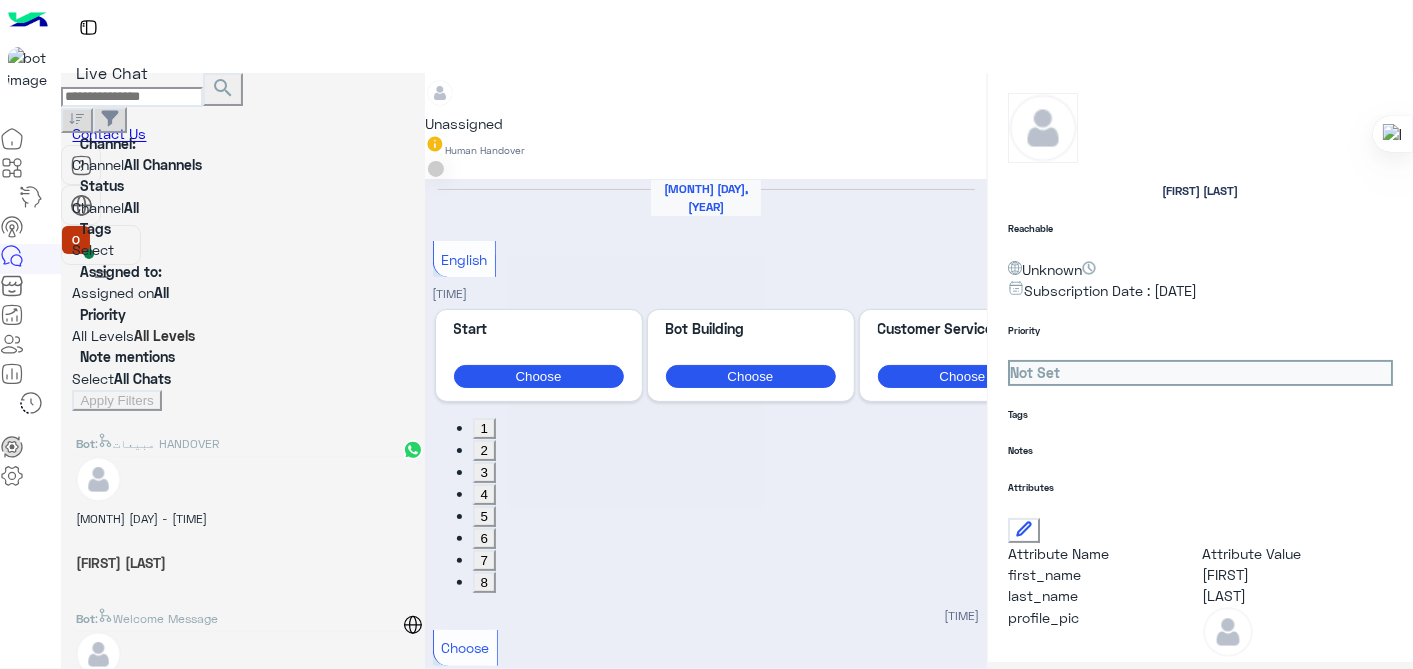 scroll, scrollTop: 0, scrollLeft: 0, axis: both 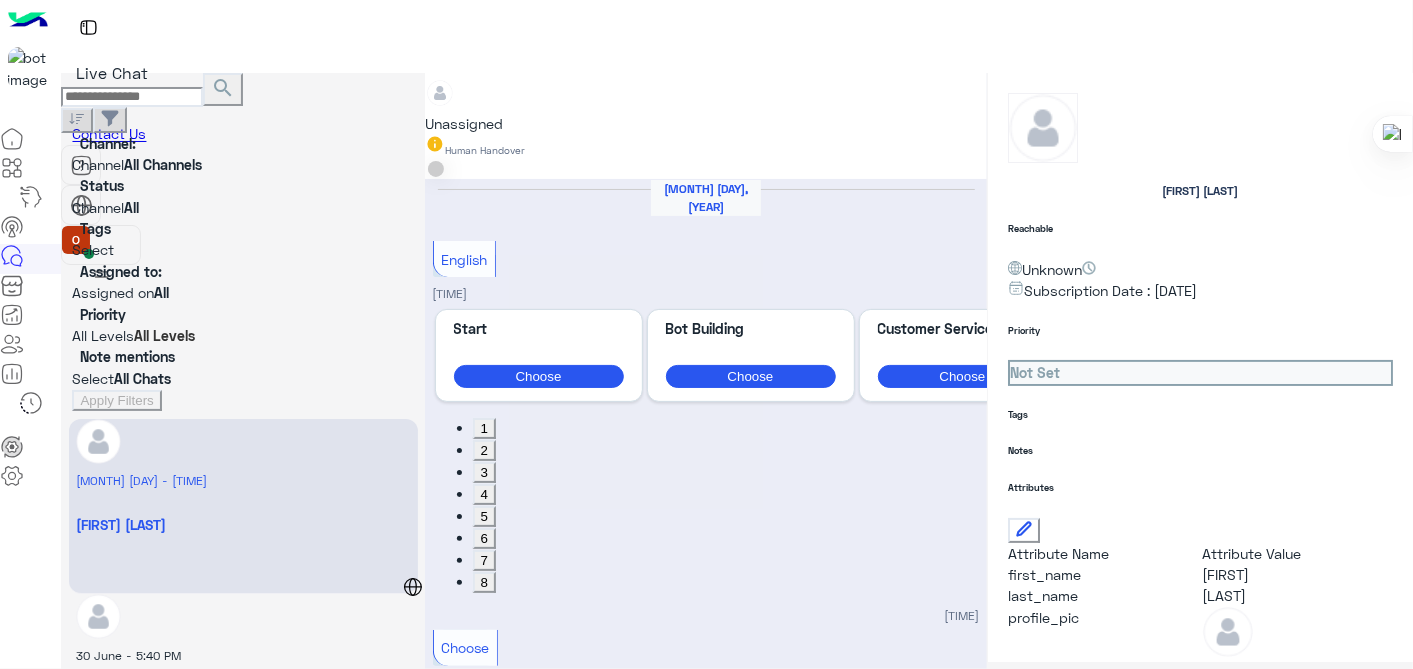 click at bounding box center [101, 274] 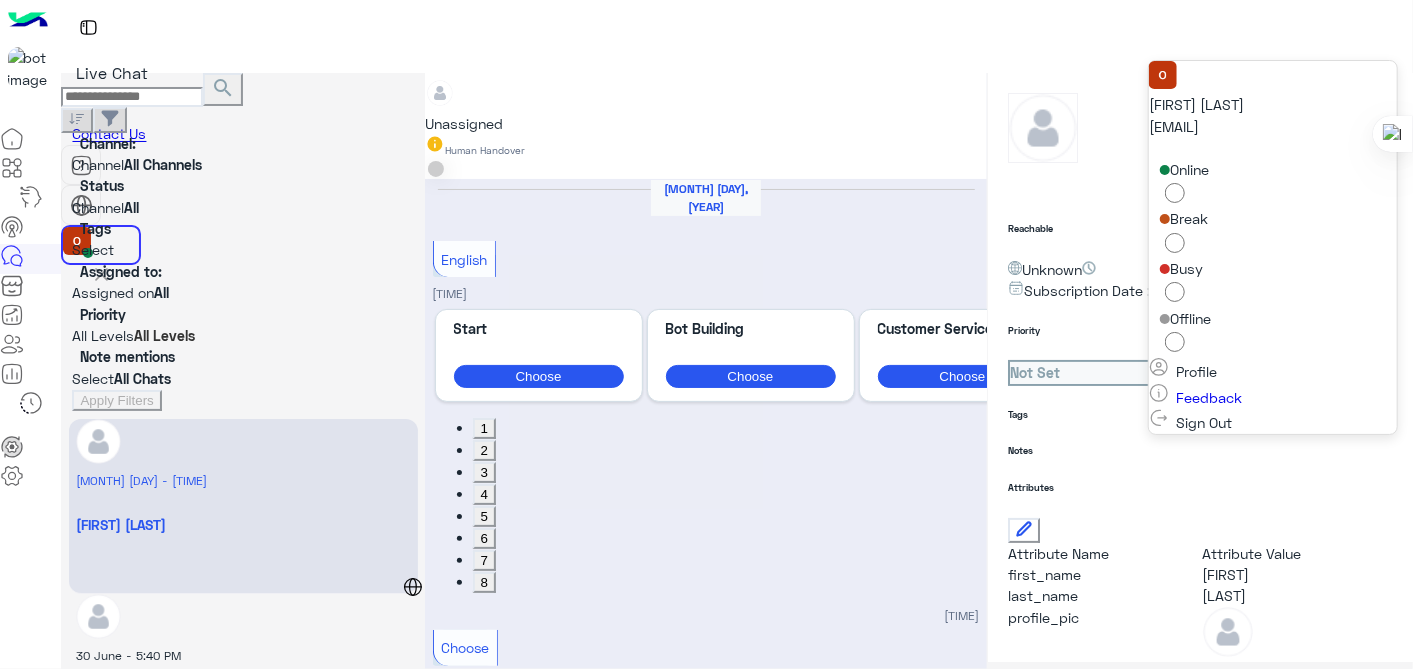 click at bounding box center (101, 274) 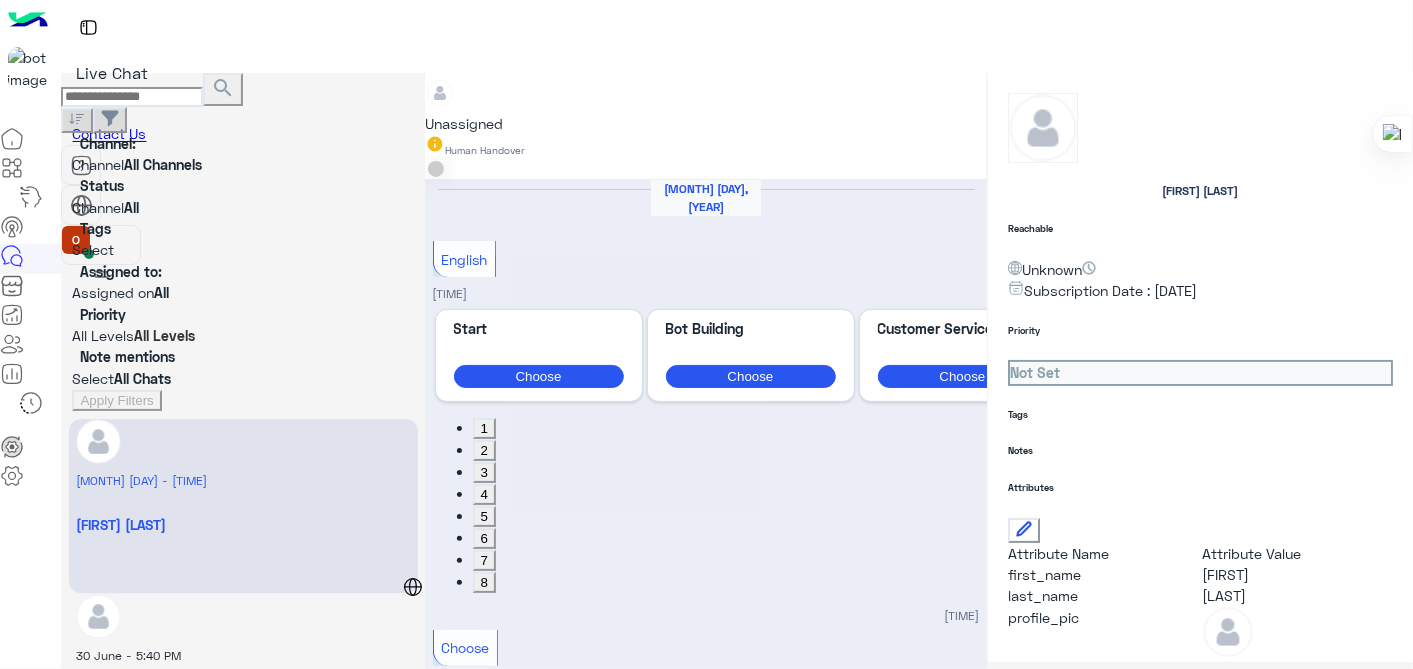 click on "Unassigned Human Handover [DATE] English [TIME] Previous Start Choose Bot Building Choose Customer Service Help Choose Communication Platforms Choose Development Tools Choose Integration with Hulul Choose Analytics and Data Management Choose Account & Billing Setup Choose App Store Choose Customer service Choose Next 1 2 3 4 5 6 7 8 [TIME] Choose [TIME] You can explore the redesigned workspace, dashboard, and our professional services. To learn more, feel free to visit the link below ☺️👇
https://support.hulul.net/hc/ar/sections/16148487095314-%D8%A7%D9%84%D8%A8%D8%AF%D8%A7%D9%8A%D8%A9 To learn more Customer Service [TIME] Customer Service [TIME] We will get back to you as soon as possible ☺️ Our working hours are from 10 AM to 6 PM. نحن حاليًا خارج ساعات العمل، وسنعود في يوم العمل التالي العودة للبوت [TIME] Conversation has been assigned to no Team [TIME]" at bounding box center (706, 375) 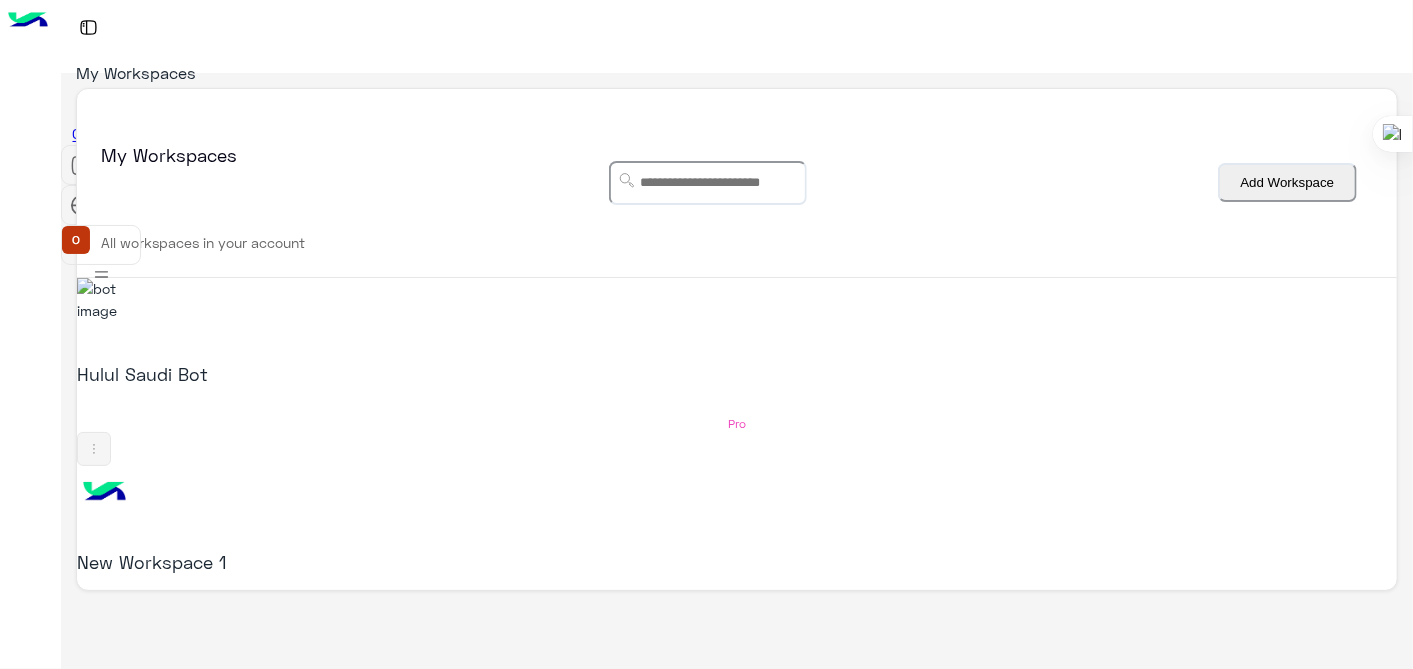 click at bounding box center [104, 1622] 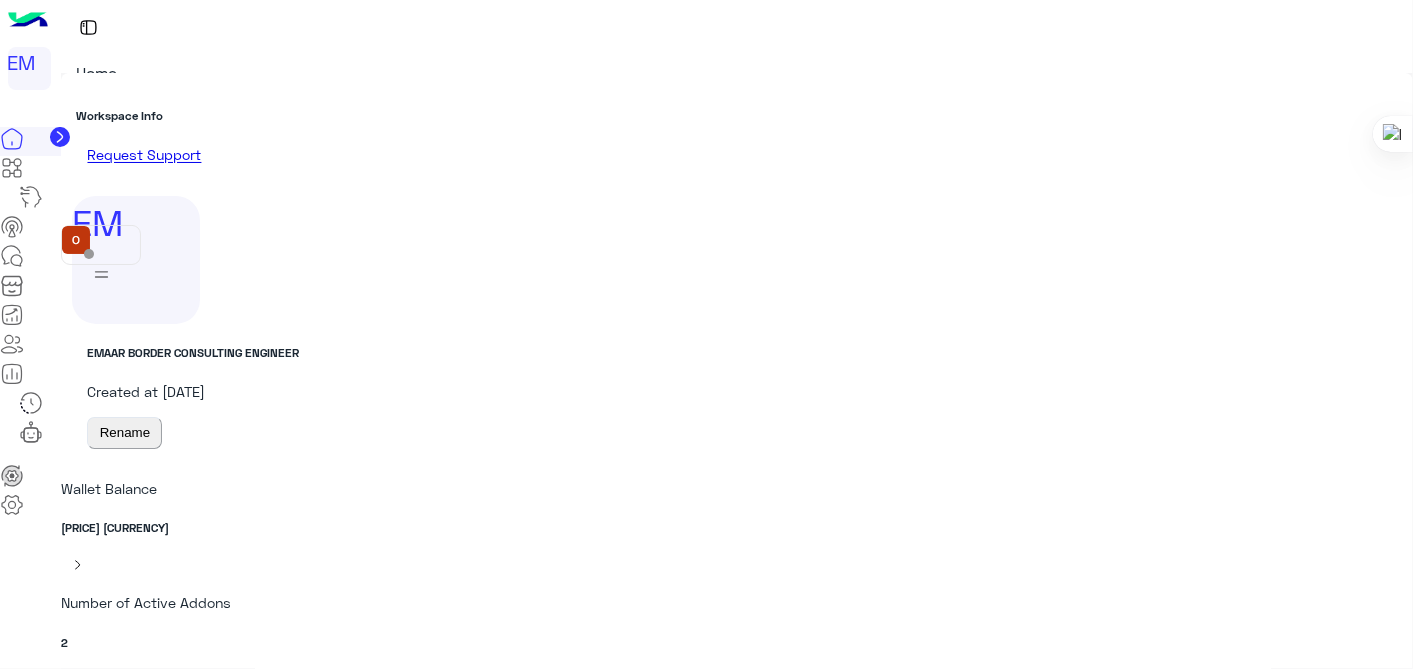 click at bounding box center (12, 227) 